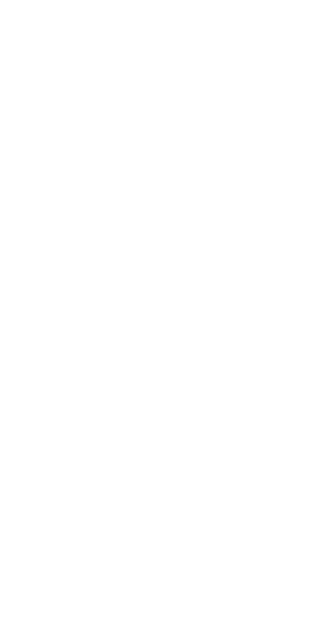 scroll, scrollTop: 0, scrollLeft: 0, axis: both 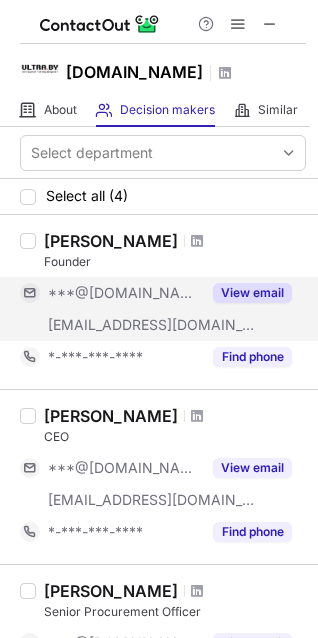 click on "View email" at bounding box center [252, 293] 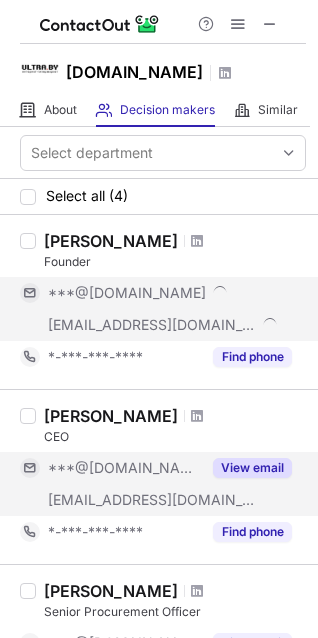 click on "View email" at bounding box center (252, 468) 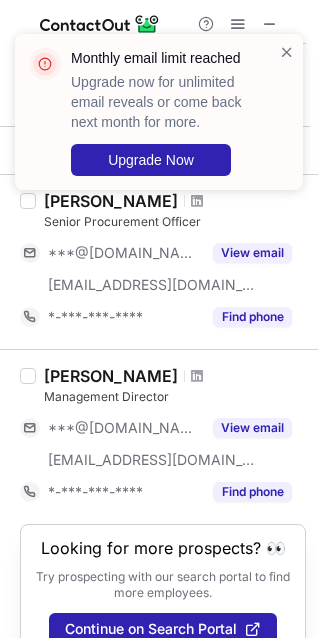 scroll, scrollTop: 445, scrollLeft: 0, axis: vertical 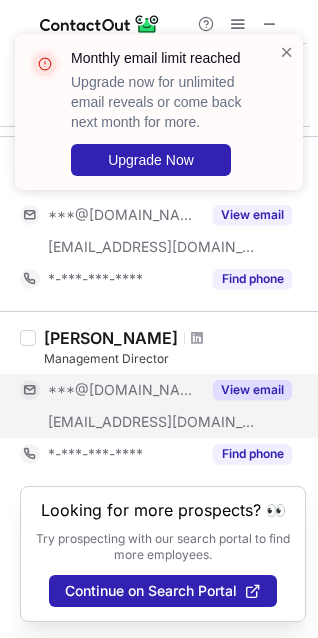 click on "View email" at bounding box center [252, 390] 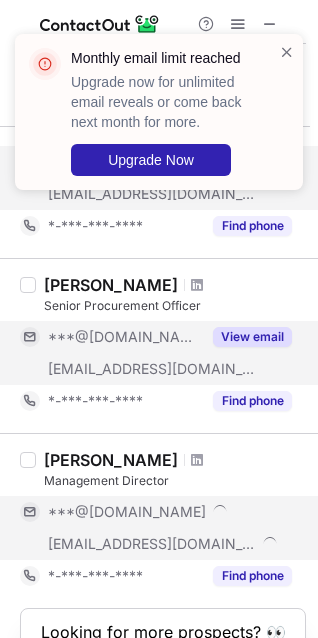 scroll, scrollTop: 263, scrollLeft: 0, axis: vertical 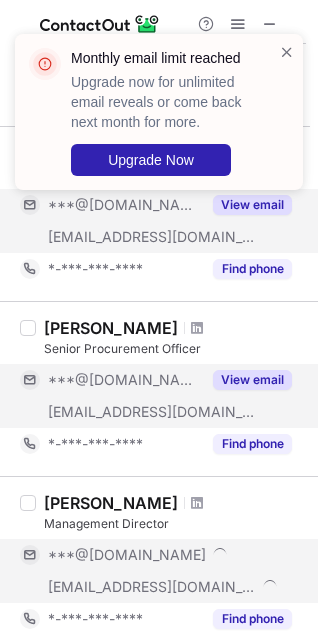 click on "View email" at bounding box center [246, 380] 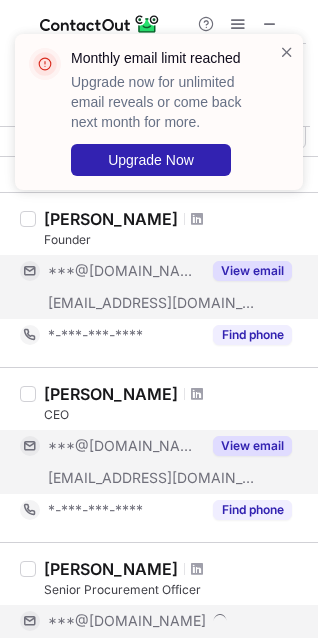 scroll, scrollTop: 0, scrollLeft: 0, axis: both 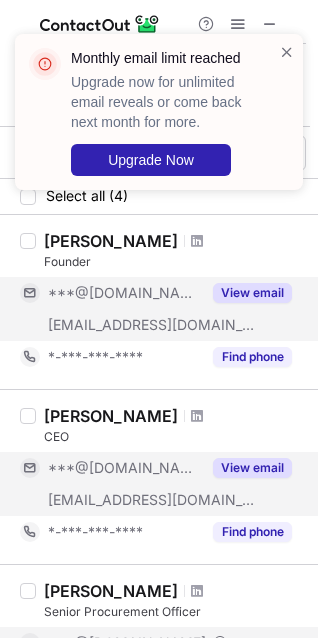 click on "View email" at bounding box center [252, 468] 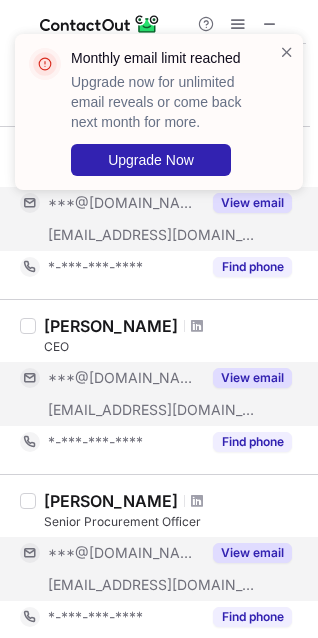 scroll, scrollTop: 0, scrollLeft: 0, axis: both 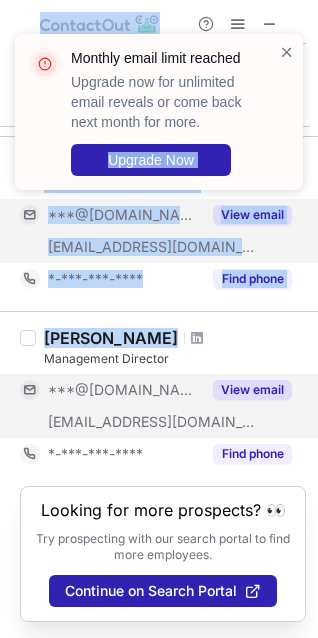 drag, startPoint x: 63, startPoint y: 247, endPoint x: 164, endPoint y: 323, distance: 126.40016 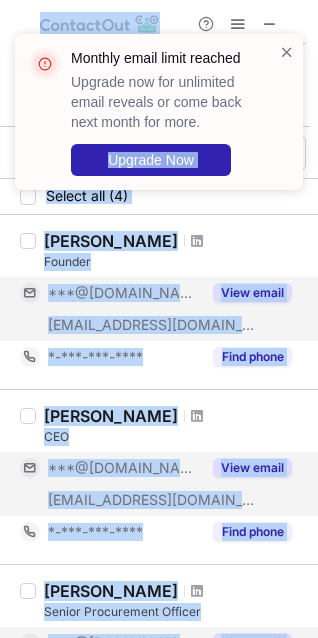 scroll, scrollTop: 0, scrollLeft: 0, axis: both 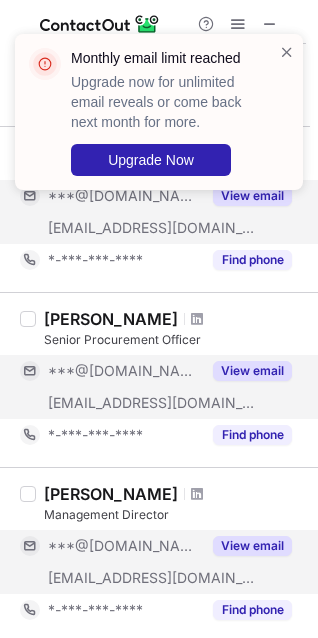 drag, startPoint x: 167, startPoint y: 314, endPoint x: 42, endPoint y: 317, distance: 125.035995 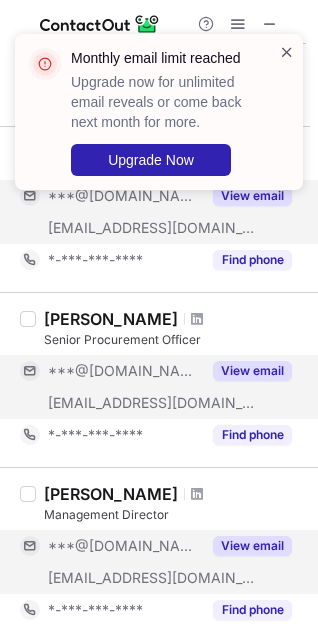 click at bounding box center [287, 52] 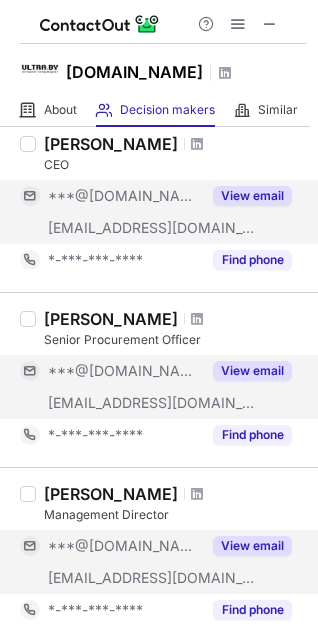 click on "Monthly email limit reached Upgrade now for unlimited email reveals or come back next month for more. Upgrade Now" at bounding box center (159, 120) 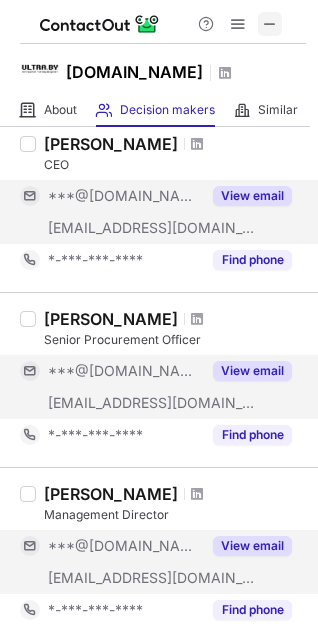 click at bounding box center (270, 24) 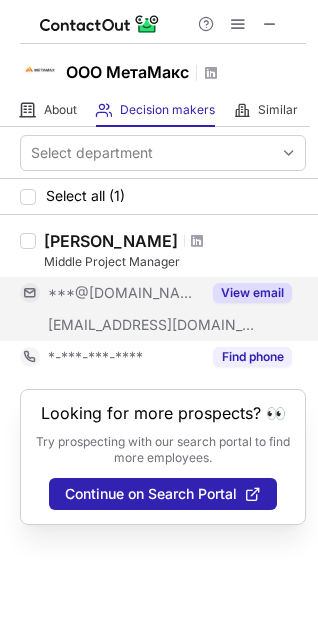 click on "View email" at bounding box center (252, 293) 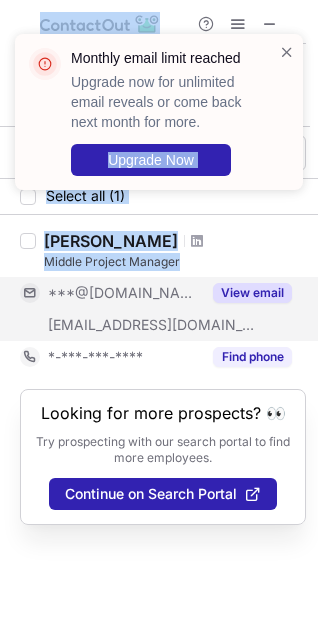 drag, startPoint x: 42, startPoint y: 238, endPoint x: 184, endPoint y: 261, distance: 143.85062 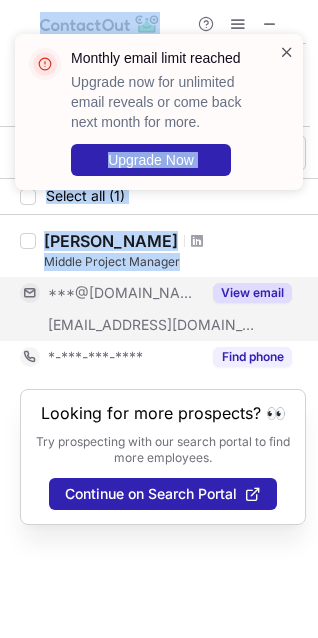 click at bounding box center (287, 52) 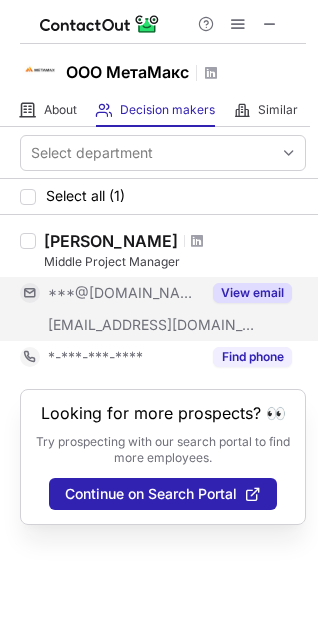 click on "Monthly email limit reached Upgrade now for unlimited email reveals or come back next month for more. Upgrade Now" at bounding box center [159, 120] 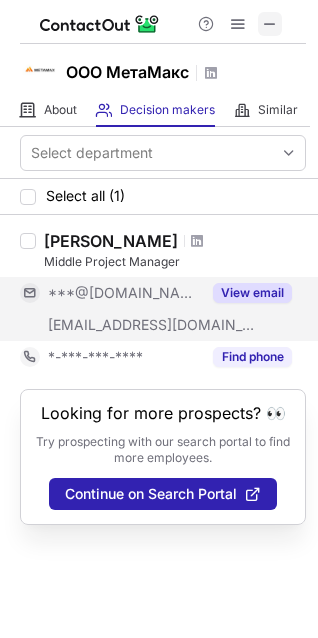 click at bounding box center (270, 24) 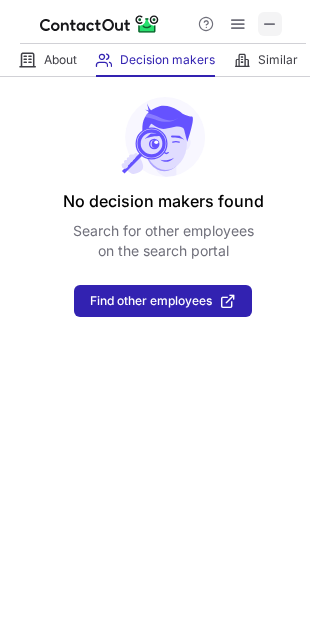 click at bounding box center (270, 24) 